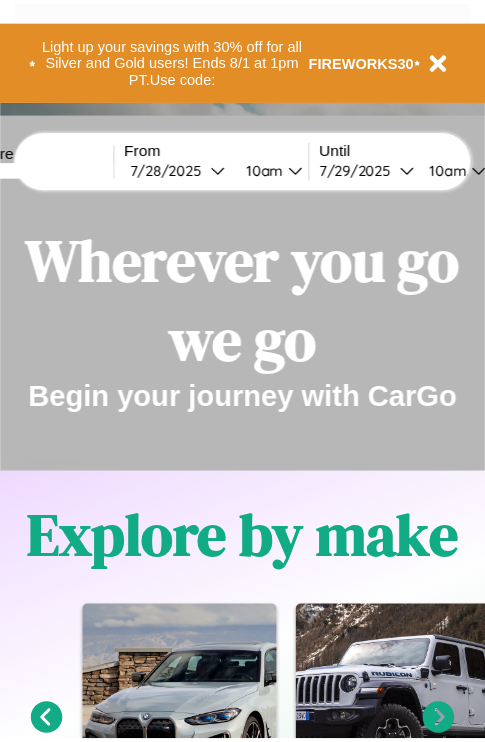 scroll, scrollTop: 0, scrollLeft: 0, axis: both 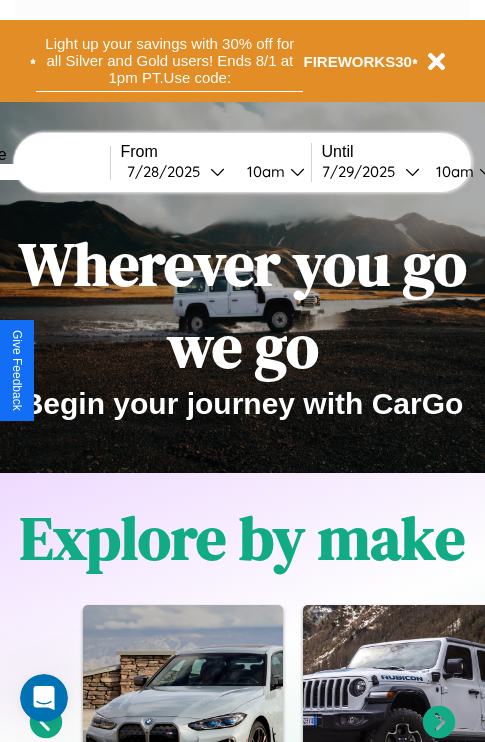 click on "Light up your savings with 30% off for all Silver and Gold users! Ends 8/1 at 1pm PT.  Use code:" at bounding box center (169, 61) 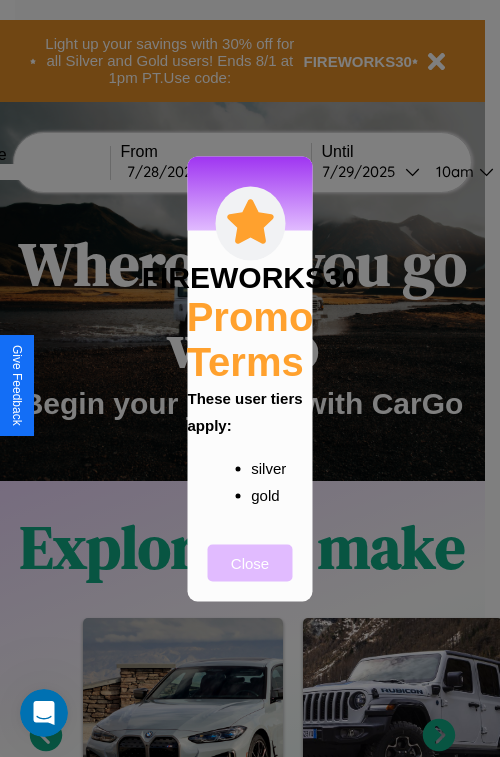 click on "Close" at bounding box center [250, 562] 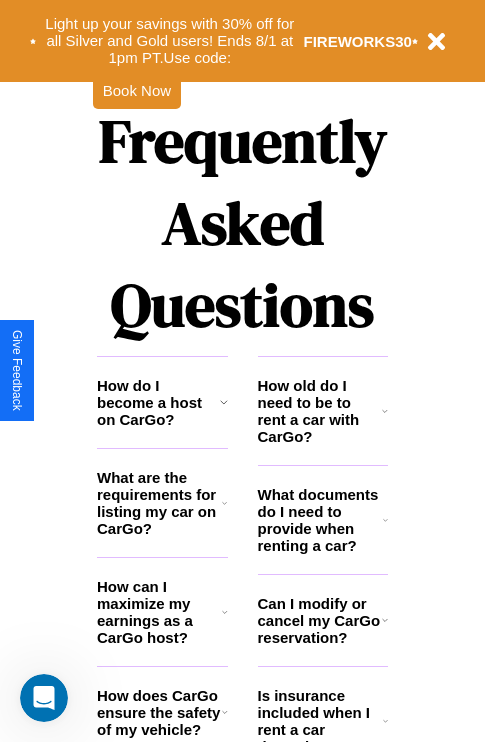 scroll, scrollTop: 2423, scrollLeft: 0, axis: vertical 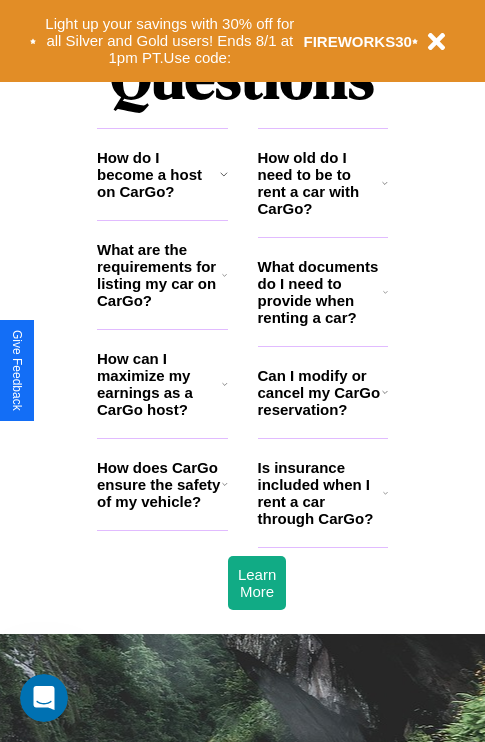 click 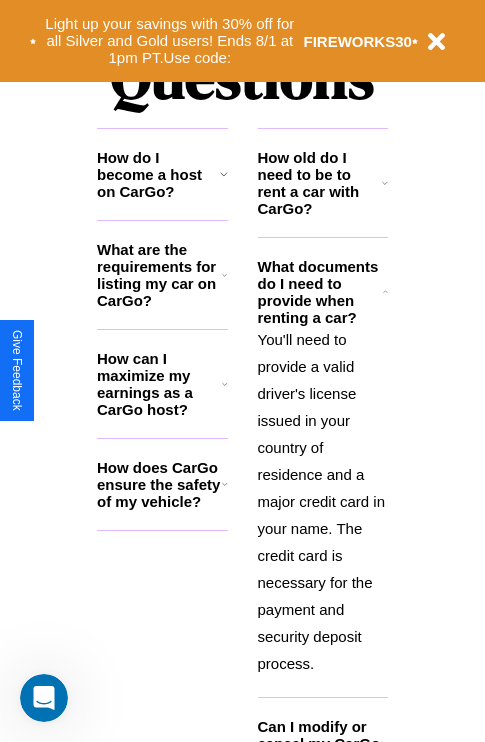 click on "How do I become a host on CarGo?" at bounding box center (158, 174) 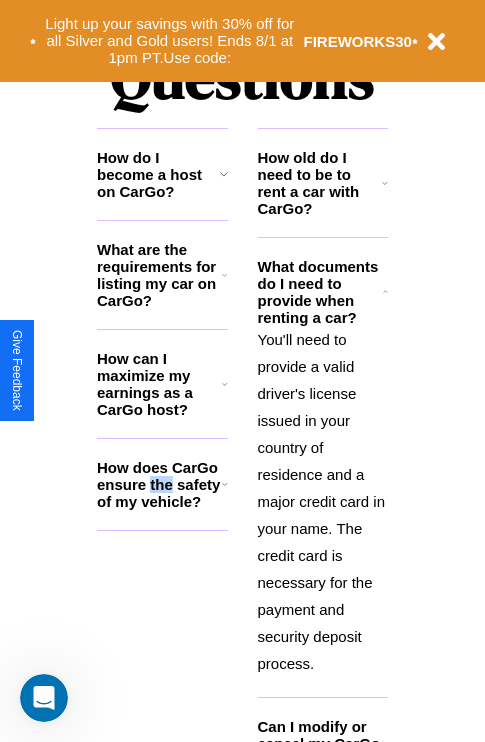 click on "How does CarGo ensure the safety of my vehicle?" at bounding box center [159, 484] 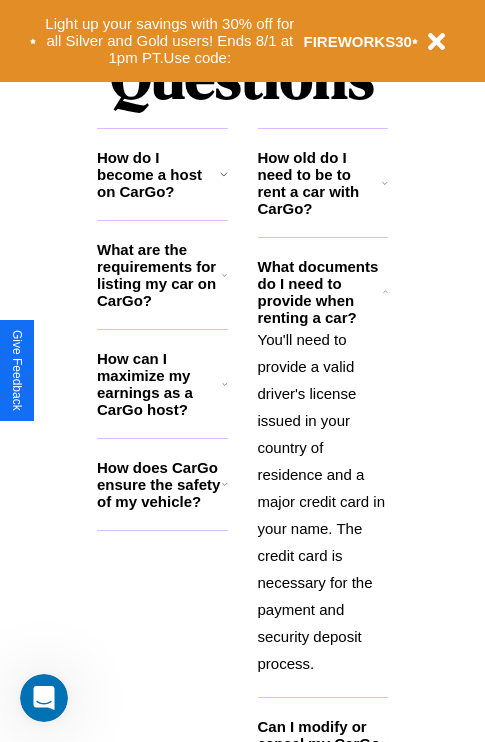 click on "How can I maximize my earnings as a CarGo host?" at bounding box center (159, 384) 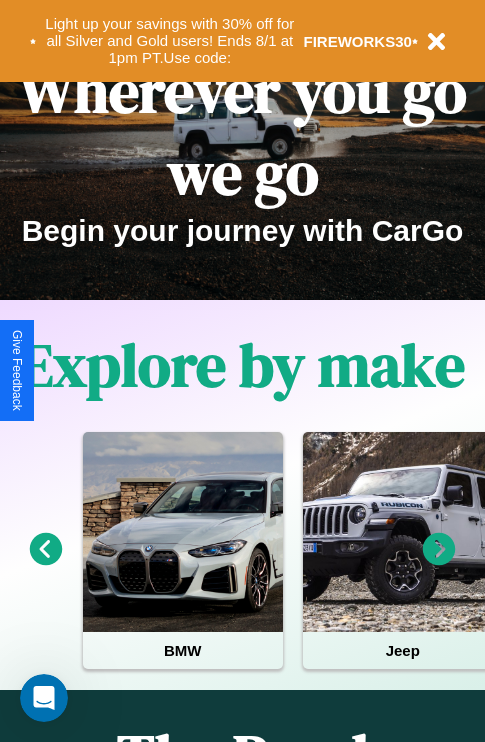 scroll, scrollTop: 0, scrollLeft: 0, axis: both 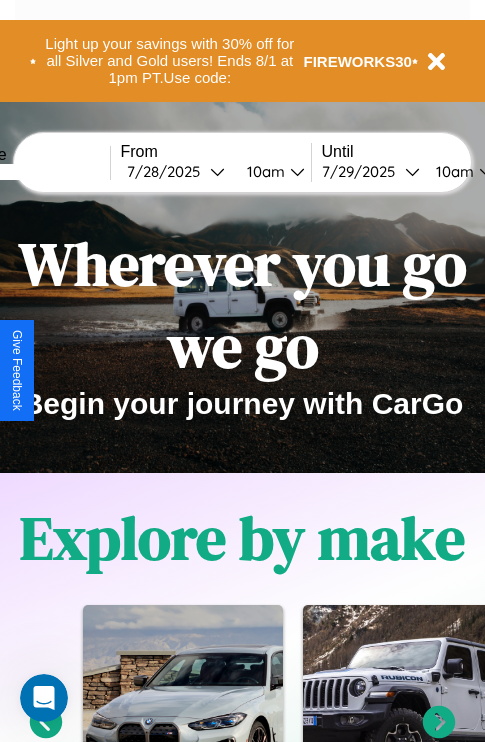 click at bounding box center (35, 172) 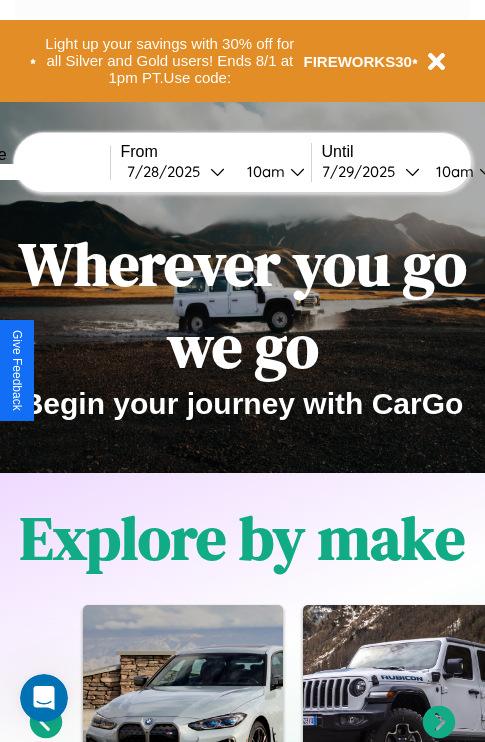 type on "****" 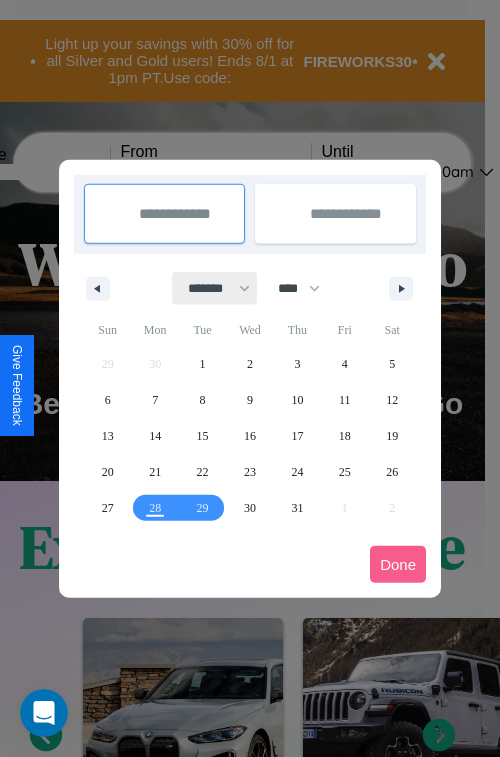 click on "******* ******** ***** ***** *** **** **** ****** ********* ******* ******** ********" at bounding box center (215, 288) 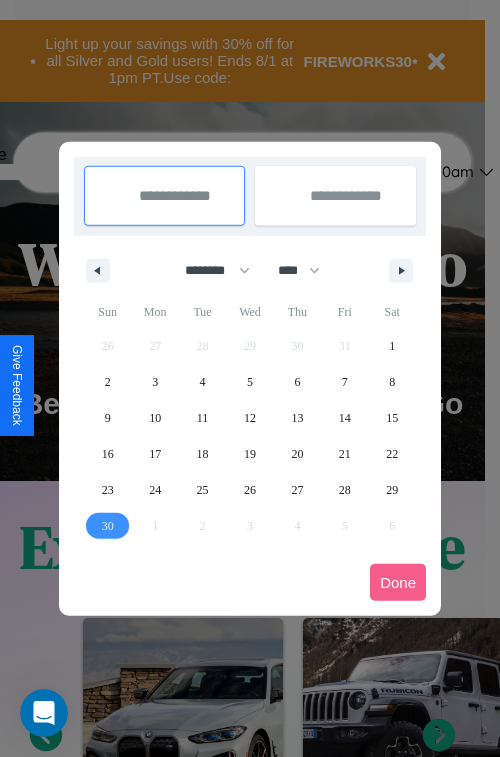 click on "30" at bounding box center [108, 526] 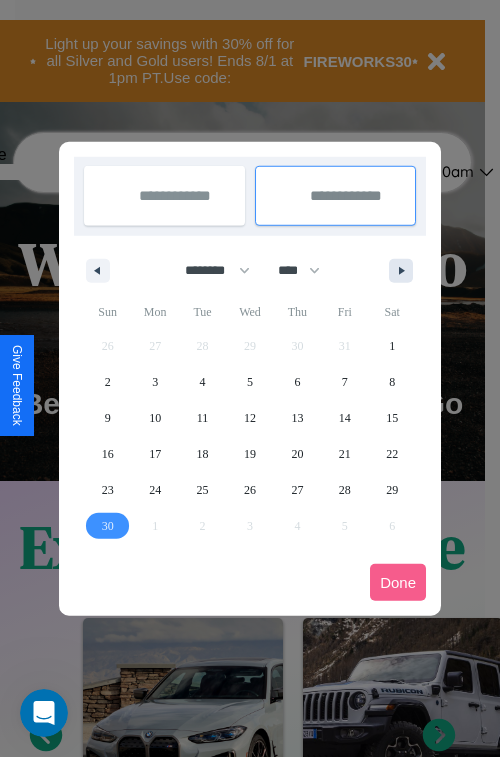 click at bounding box center (405, 271) 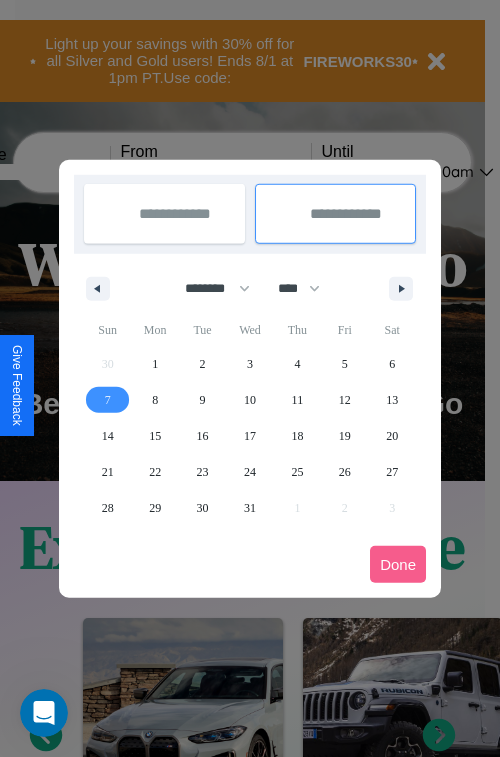 click on "7" at bounding box center (108, 400) 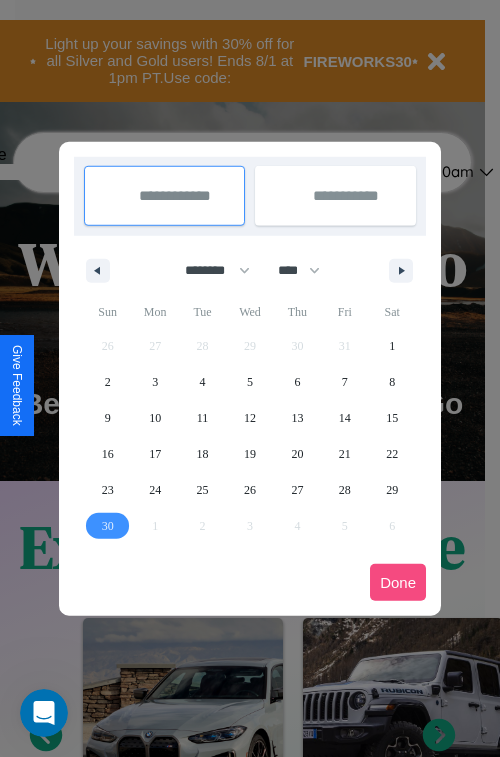 click on "Done" at bounding box center (398, 582) 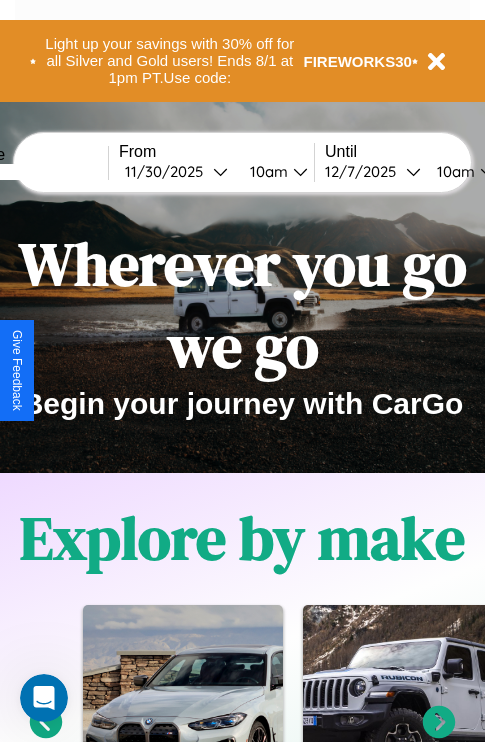 click on "10am" at bounding box center [266, 171] 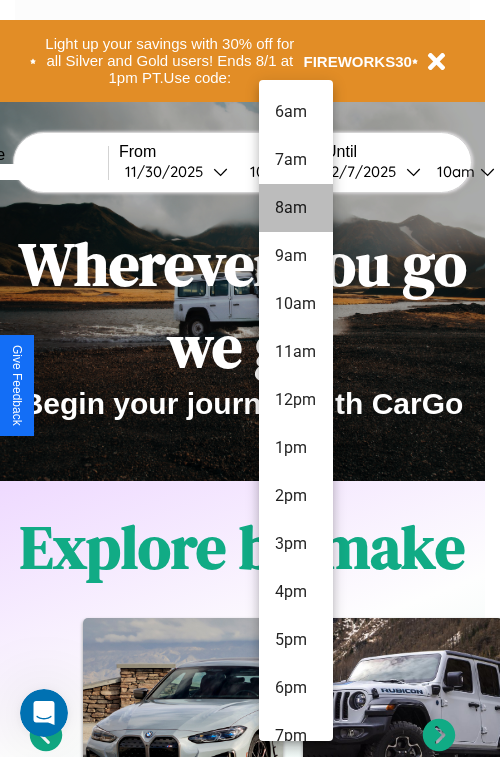 click on "8am" at bounding box center (296, 208) 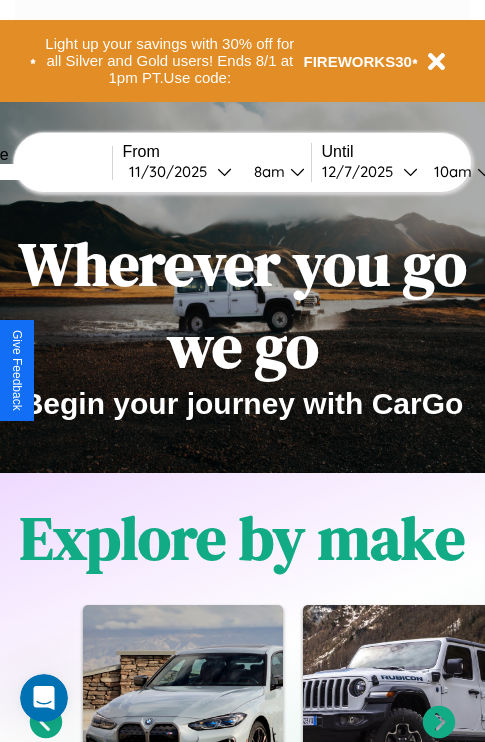 scroll, scrollTop: 0, scrollLeft: 74, axis: horizontal 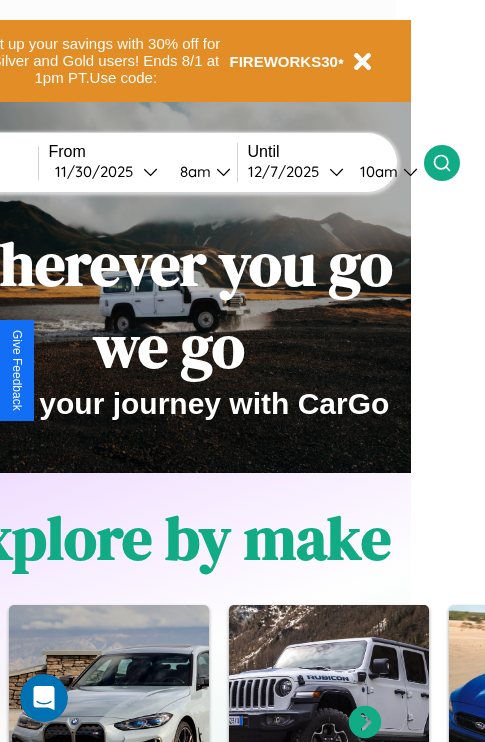 click 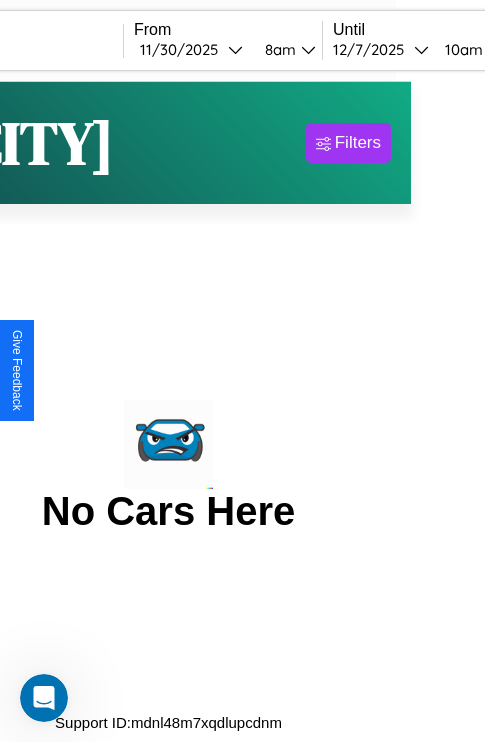 scroll, scrollTop: 0, scrollLeft: 0, axis: both 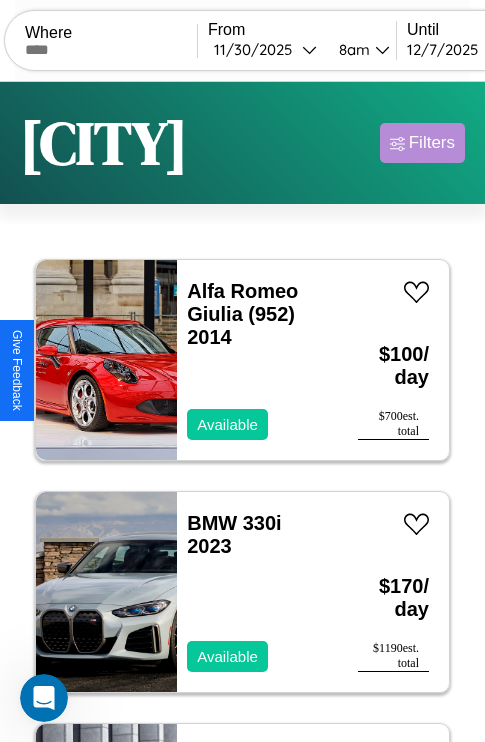 click on "Filters" at bounding box center (432, 143) 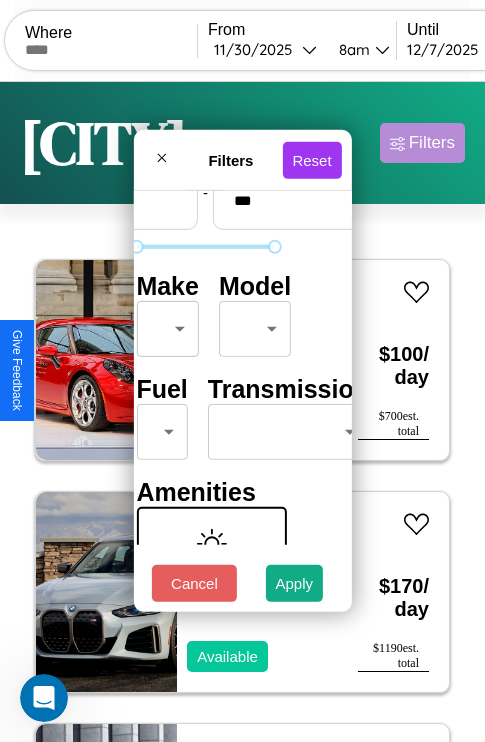 scroll, scrollTop: 162, scrollLeft: 63, axis: both 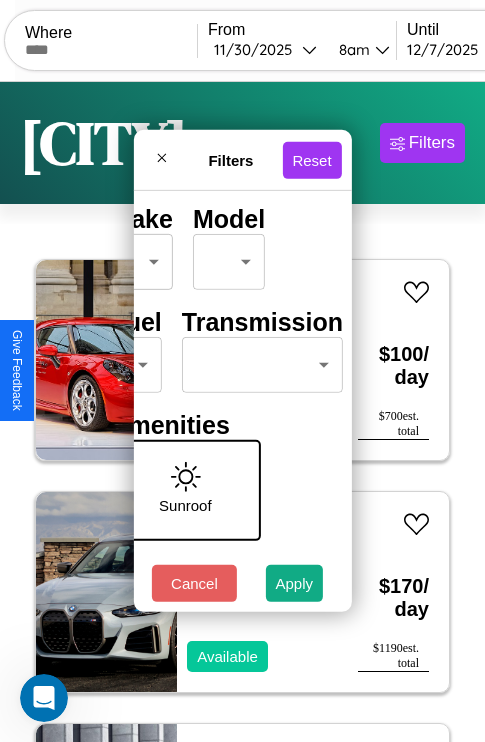 click on "CarGo Where From [DATE] [TIME] Until [DATE] [TIME] Become a Host Login Sign Up [CITY] Filters 21  cars in this area These cars can be picked up in this city. Alfa Romeo   Giulia (952)   2014 Available $ 100  / day $ 700  est. total BMW   330i   2023 Available $ 170  / day $ 1190  est. total Volvo   ACL   2014 Available $ 180  / day $ 1260  est. total Hyundai   Hyundai Steel Industries, Inc.   2014 Available $ 70  / day $ 490  est. total Land Rover   LR3   2014 Available $ 140  / day $ 980  est. total Audi   RS e-tron GT   2019 Available $ 130  / day $ 910  est. total Lincoln   Town Car   2022 Available $ 160  / day $ 1120  est. total Subaru   B9 Tribeca   2023 Available $ 110  / day $ 770  est. total Lincoln   LS   2014 Unavailable $ 70  / day $ 490  est. total Jeep   Grand Cherokee L   2018 Available $ 120  / day $ 840  est. total Volvo   BRLH   2024 Unavailable $ 60  / day $ 420  est. total BMW   R 80 RT   2021 Available $ 60  / day $ 420  est. total Kia   Sedona   2020 Available $ 50  / day $ 350" at bounding box center [242, 412] 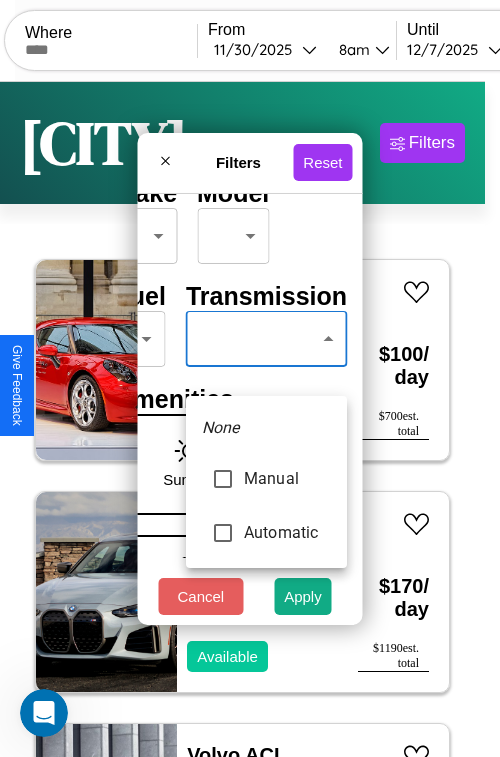type on "*********" 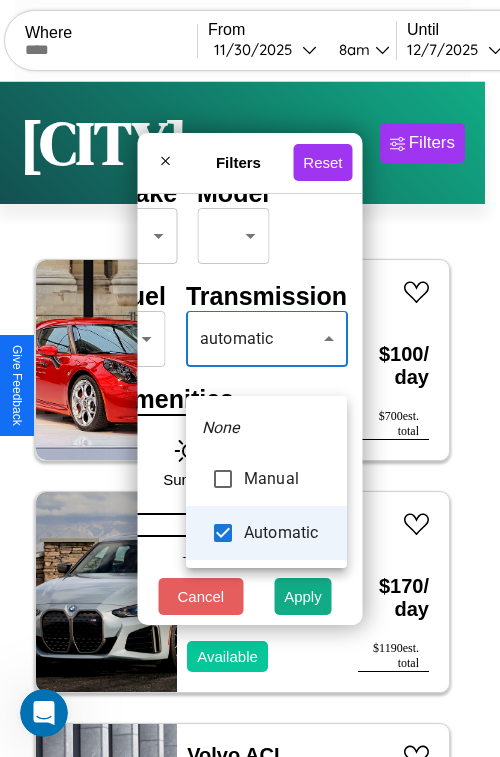 click at bounding box center [250, 378] 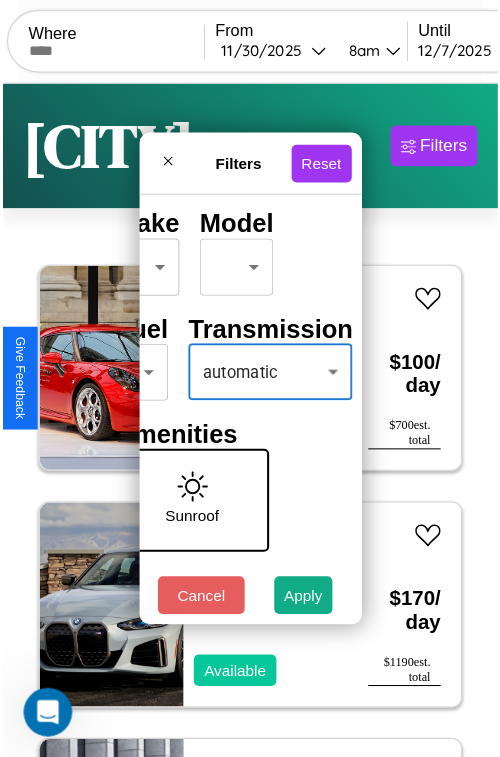 scroll, scrollTop: 162, scrollLeft: 40, axis: both 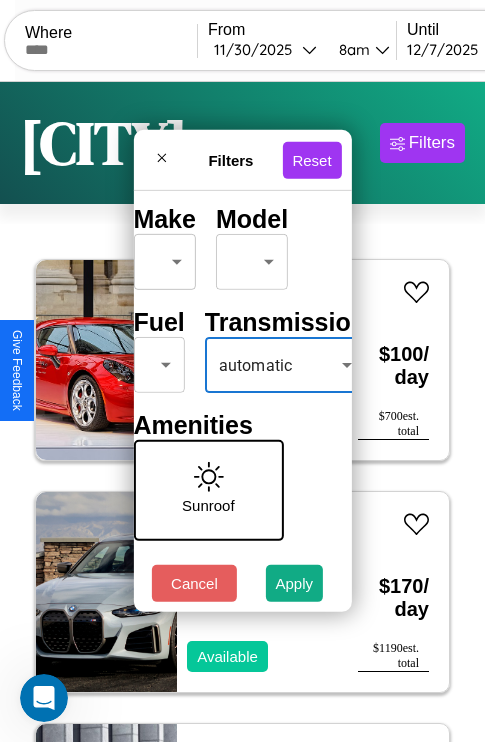 click on "CarGo Where From [DATE] [TIME] Until [DATE] [TIME] Become a Host Login Sign Up [CITY] Filters 21  cars in this area These cars can be picked up in this city. Alfa Romeo   Giulia (952)   2014 Available $ 100  / day $ 700  est. total BMW   330i   2023 Available $ 170  / day $ 1190  est. total Volvo   ACL   2014 Available $ 180  / day $ 1260  est. total Hyundai   Hyundai Steel Industries, Inc.   2014 Available $ 70  / day $ 490  est. total Land Rover   LR3   2014 Available $ 140  / day $ 980  est. total Audi   RS e-tron GT   2019 Available $ 130  / day $ 910  est. total Lincoln   Town Car   2022 Available $ 160  / day $ 1120  est. total Subaru   B9 Tribeca   2023 Available $ 110  / day $ 770  est. total Lincoln   LS   2014 Unavailable $ 70  / day $ 490  est. total Jeep   Grand Cherokee L   2018 Available $ 120  / day $ 840  est. total Volvo   BRLH   2024 Unavailable $ 60  / day $ 420  est. total BMW   R 80 RT   2021 Available $ 60  / day $ 420  est. total Kia   Sedona   2020 Available $ 50  / day $ 350" at bounding box center [242, 412] 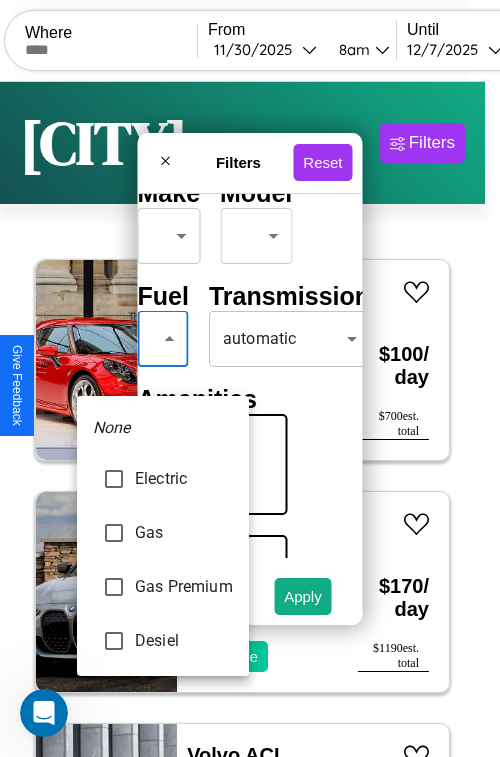 type on "**********" 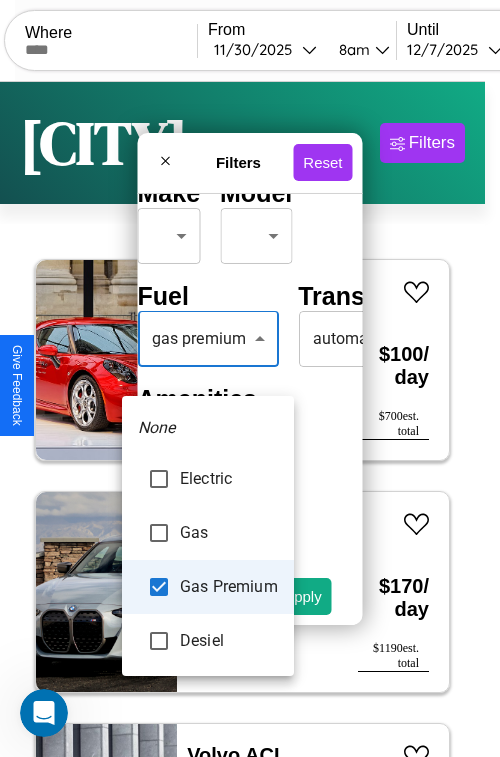 click at bounding box center [250, 378] 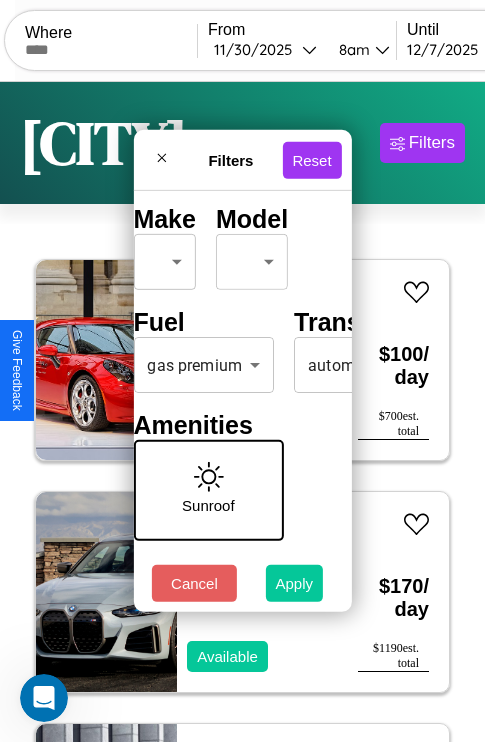 click on "Apply" at bounding box center [295, 583] 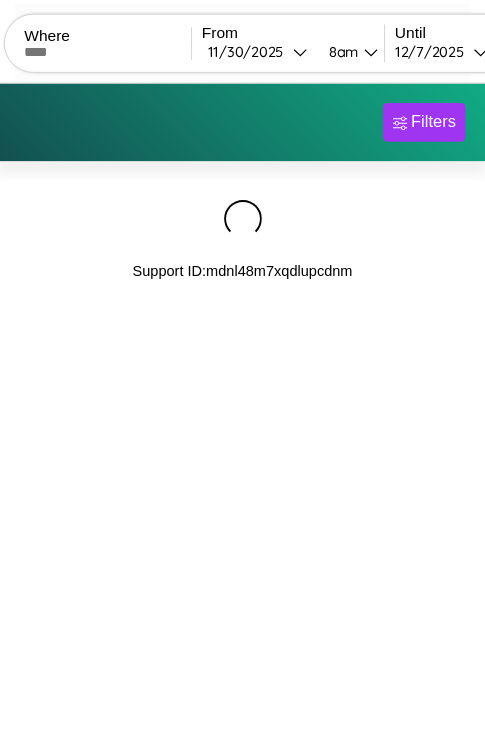 scroll, scrollTop: 0, scrollLeft: 0, axis: both 